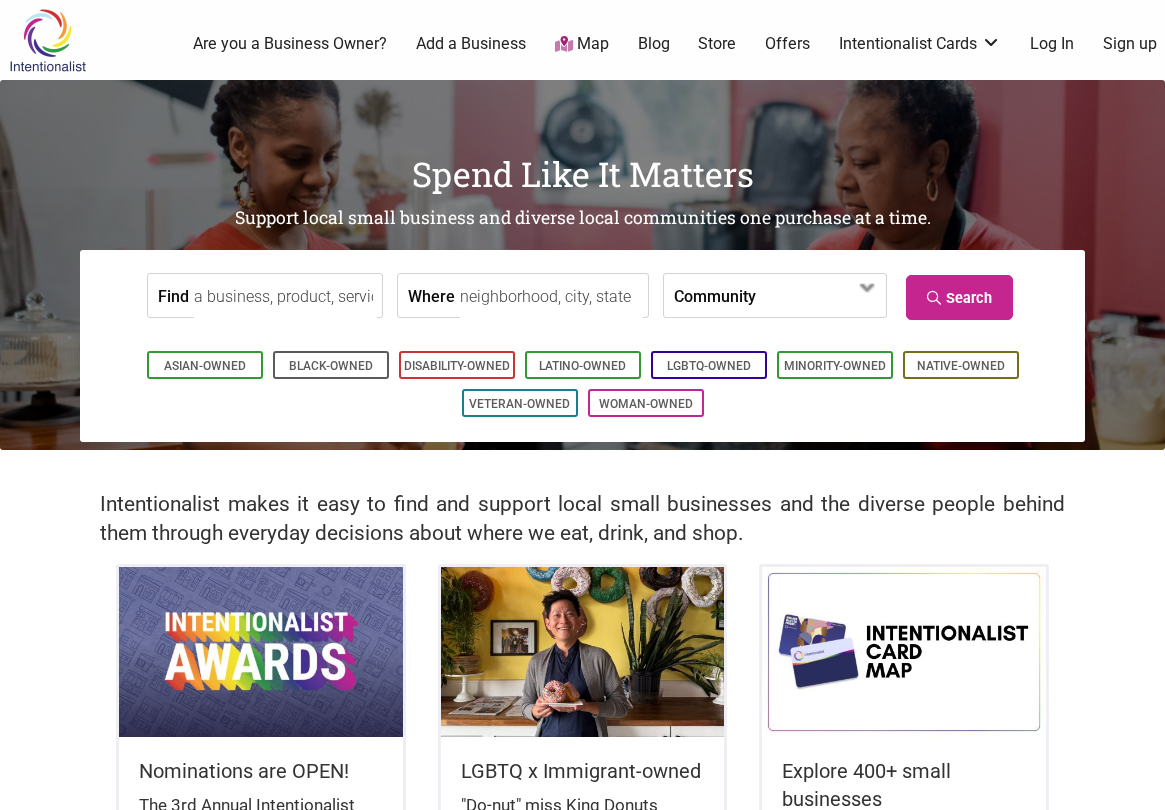 scroll, scrollTop: 0, scrollLeft: 0, axis: both 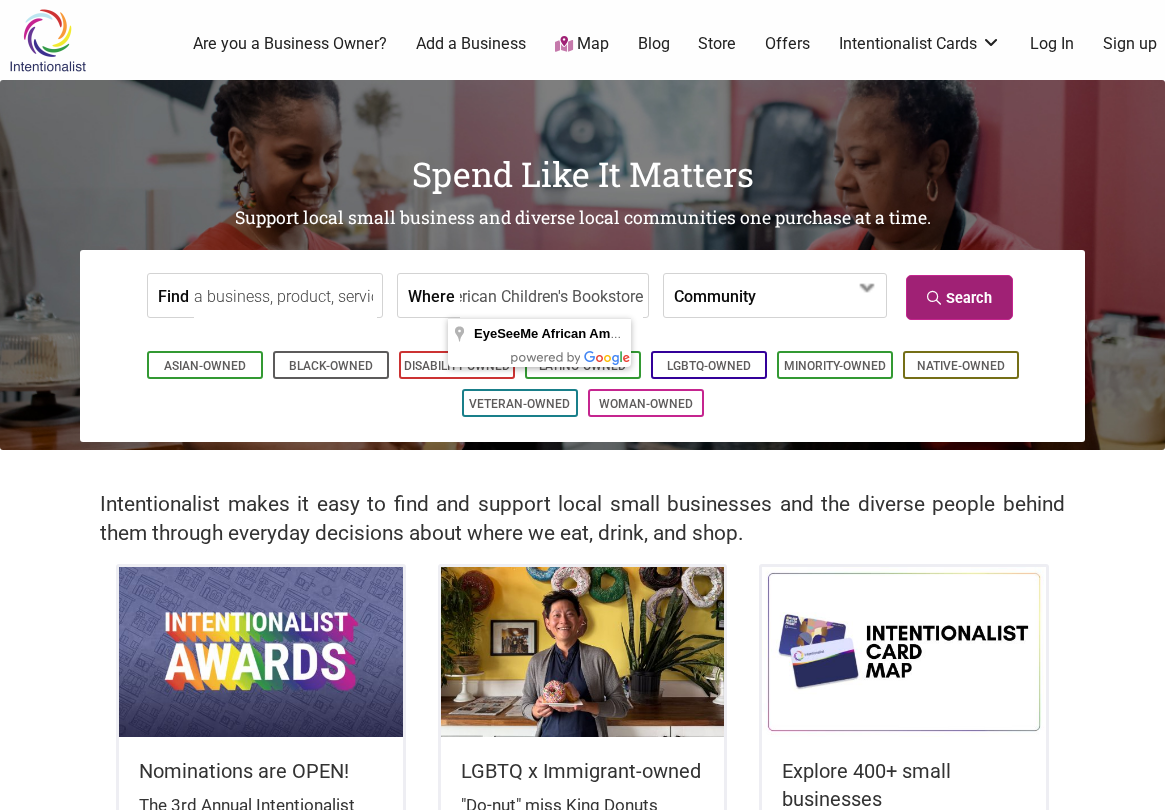 type on "EyeSeeMe African American Children's Bookstore" 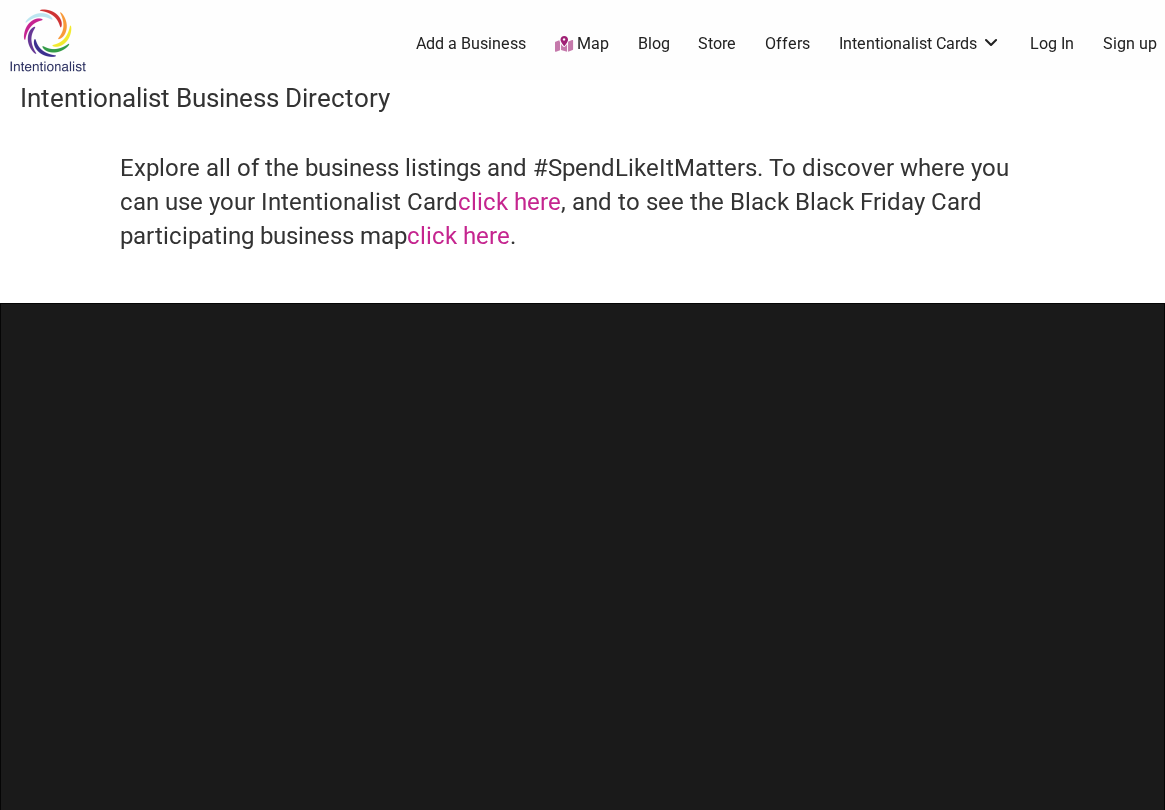 scroll, scrollTop: 0, scrollLeft: 0, axis: both 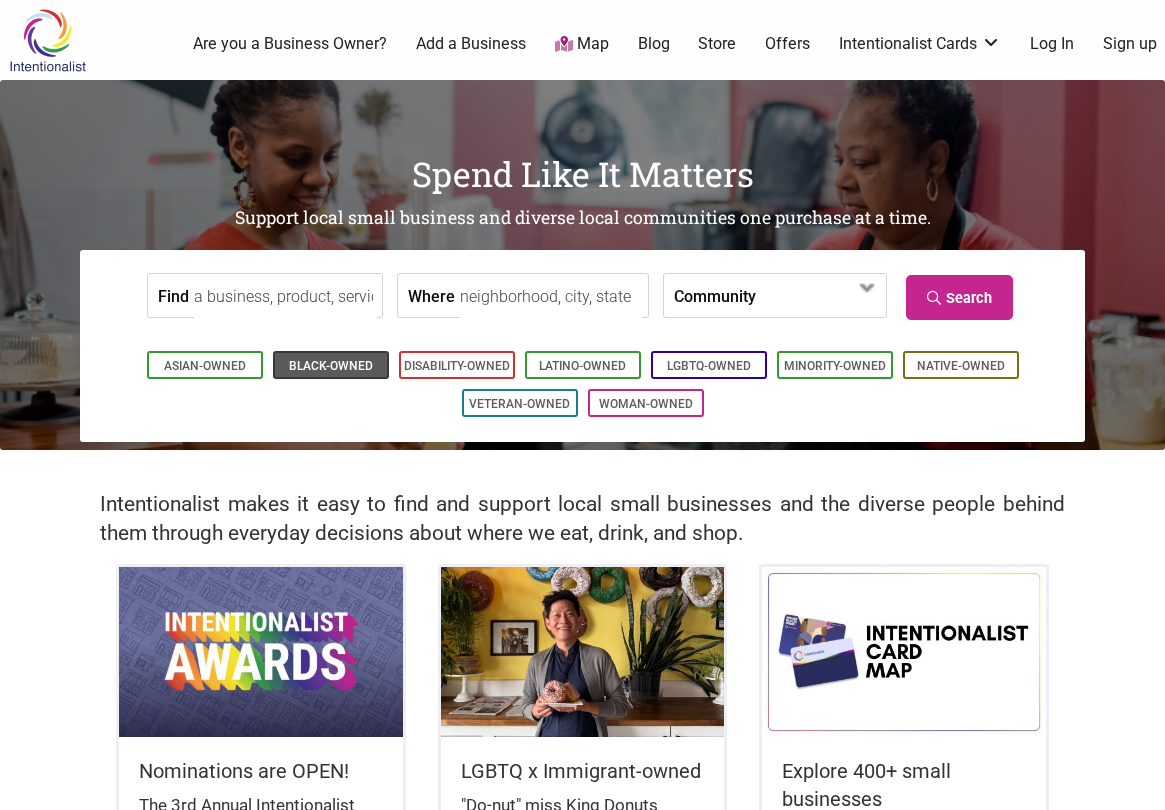click on "Black-Owned" at bounding box center (331, 366) 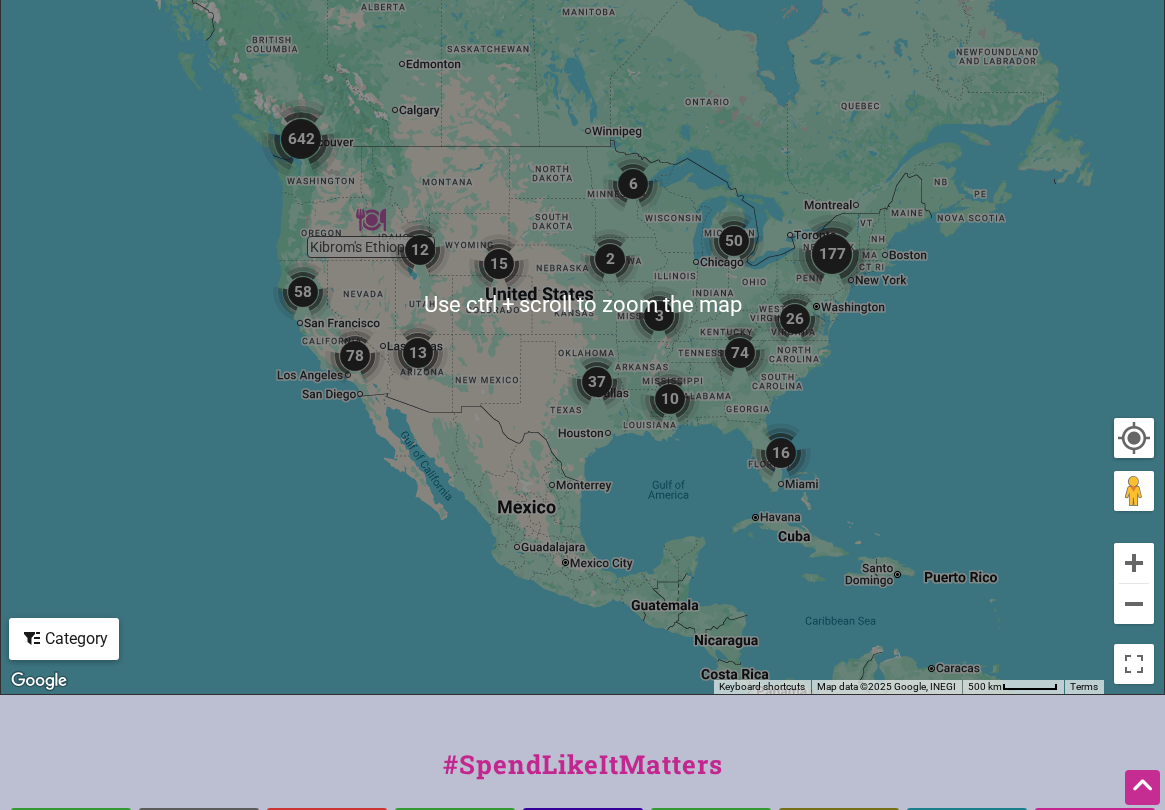 scroll, scrollTop: 0, scrollLeft: 0, axis: both 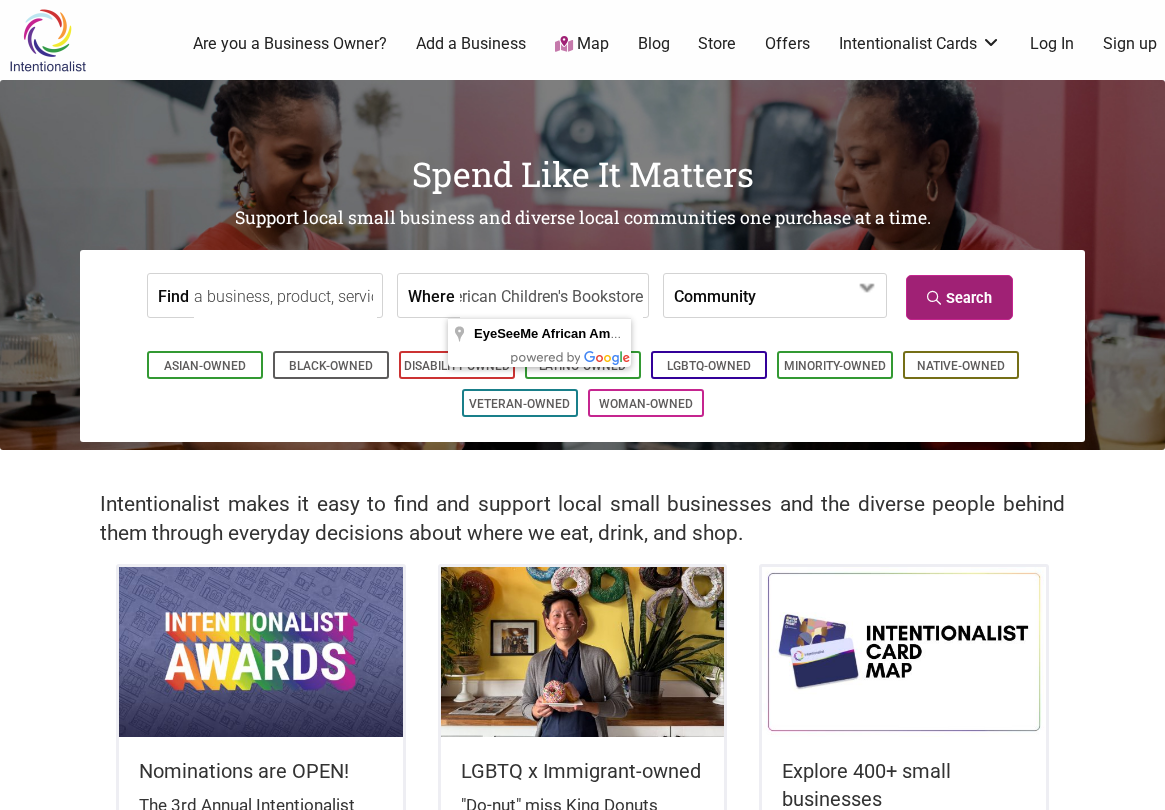 type on "EyeSeeMe African American Children's Bookstore" 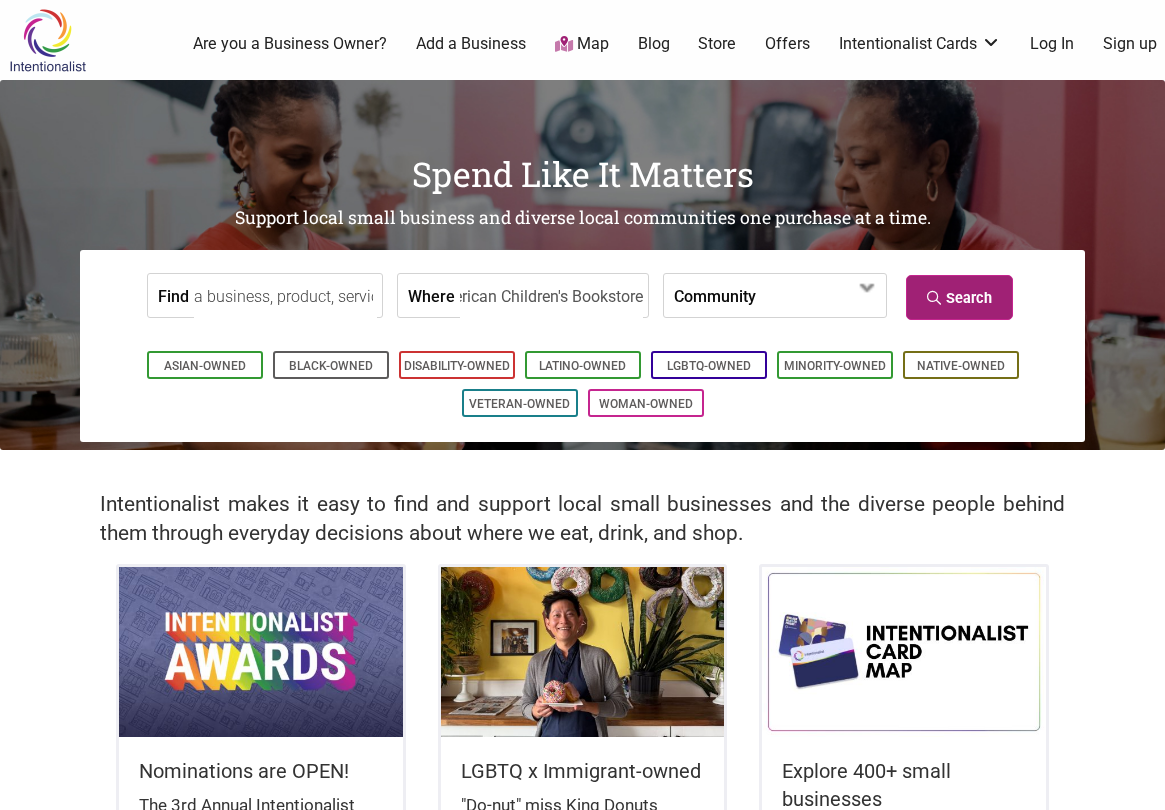 scroll, scrollTop: 0, scrollLeft: 0, axis: both 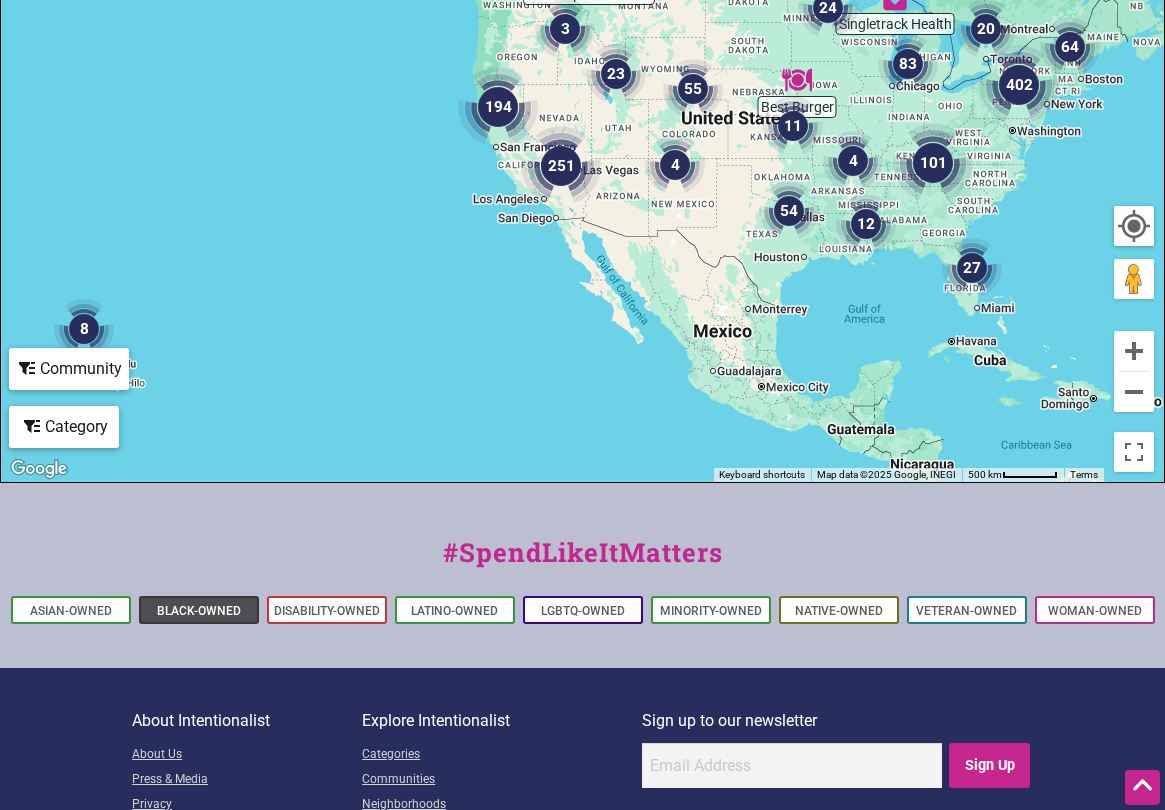 click on "Black-Owned" at bounding box center (199, 611) 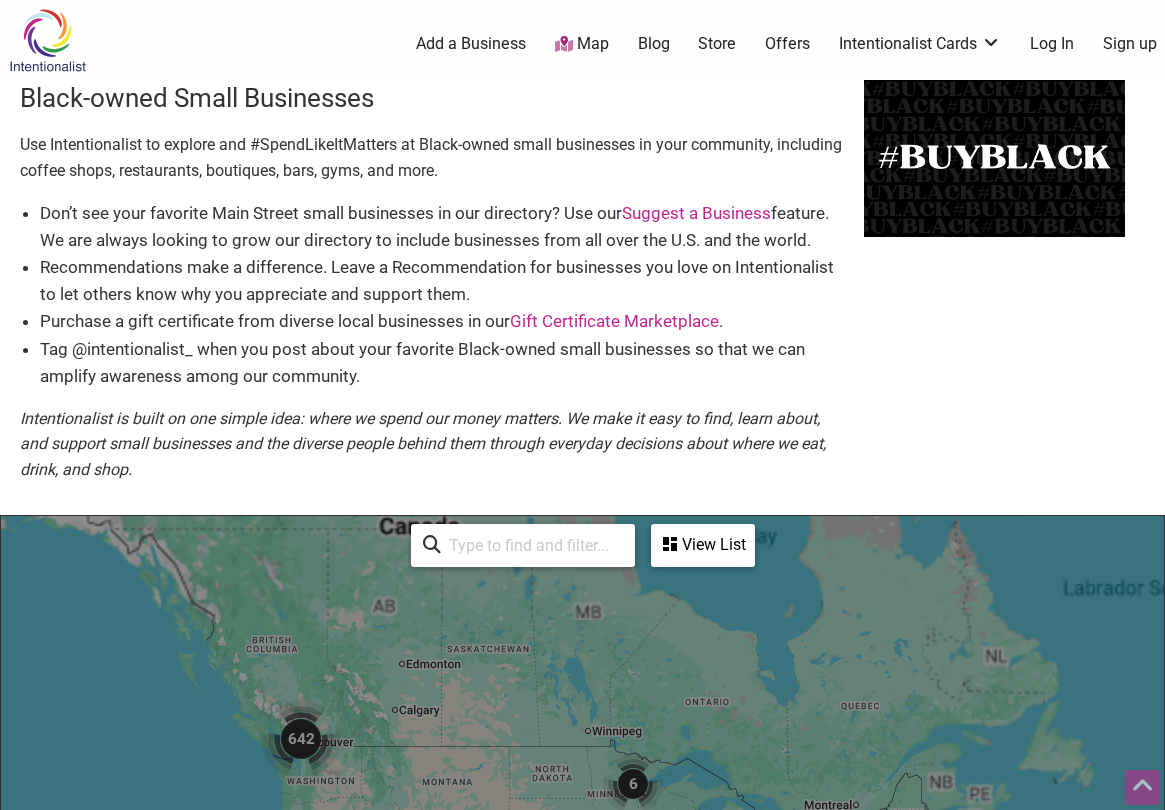scroll, scrollTop: 600, scrollLeft: 0, axis: vertical 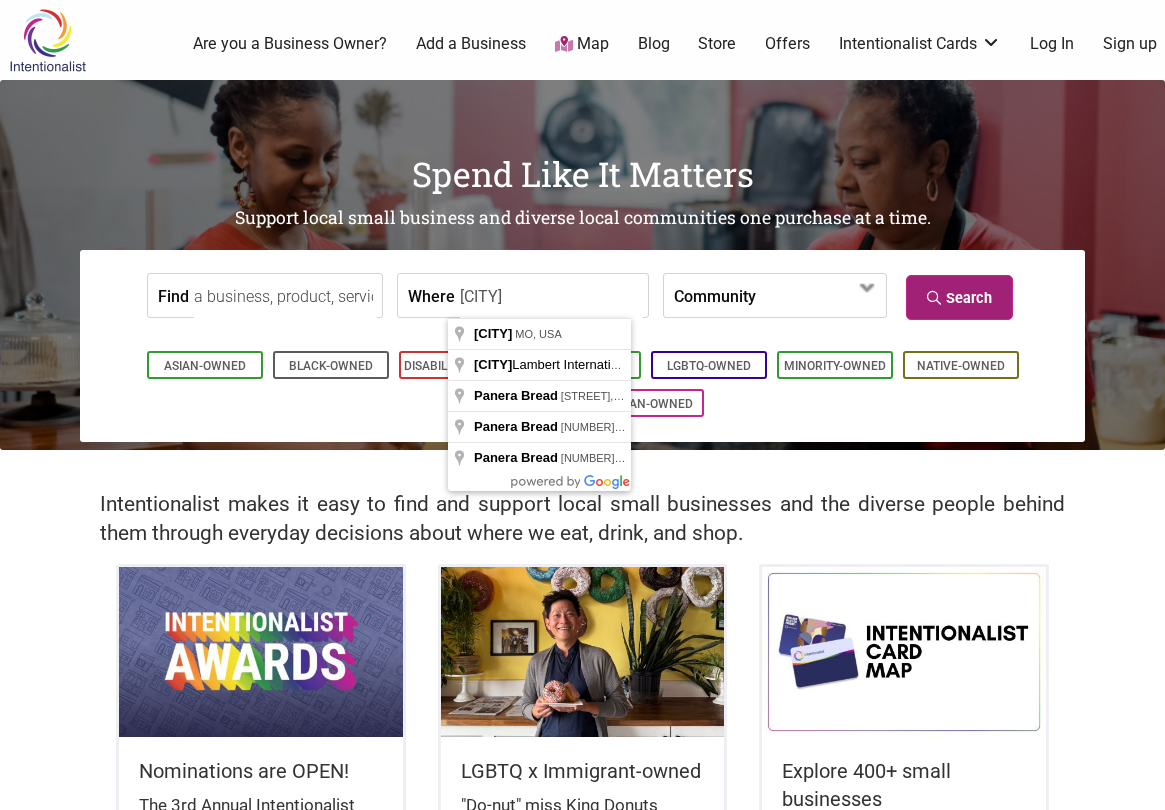 type on "St. Louis" 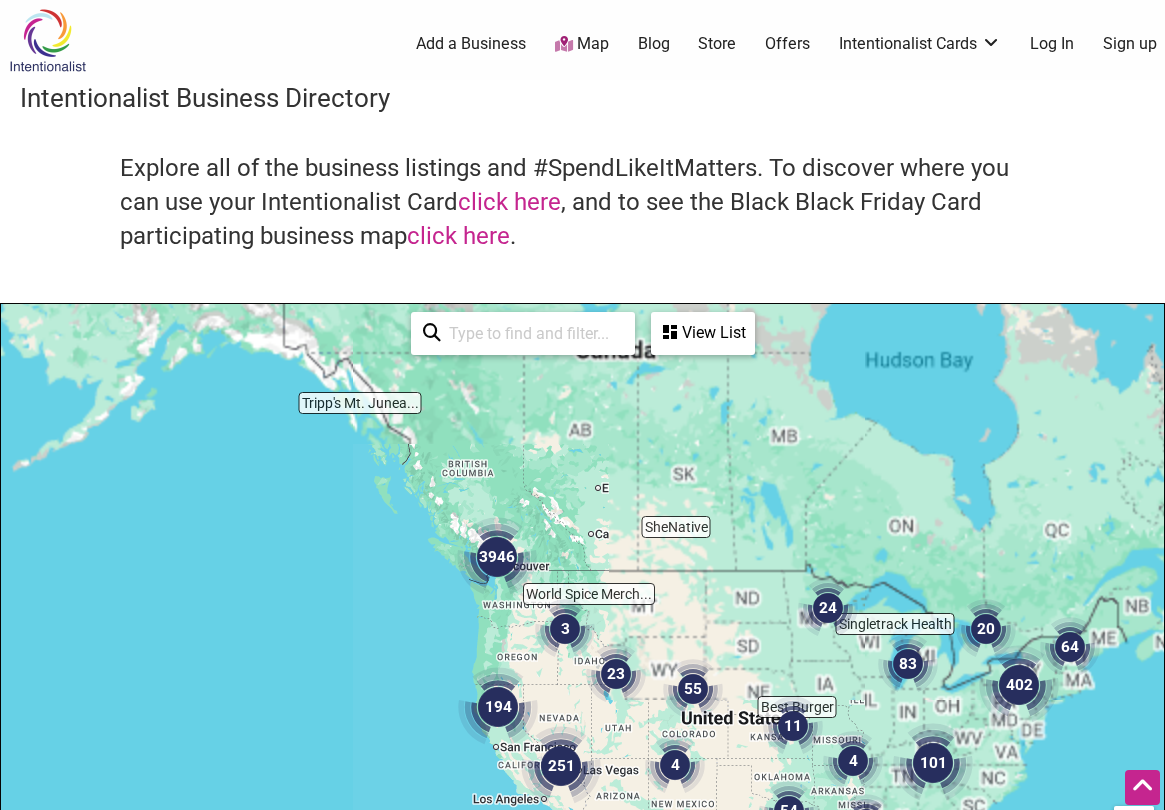 scroll, scrollTop: 600, scrollLeft: 0, axis: vertical 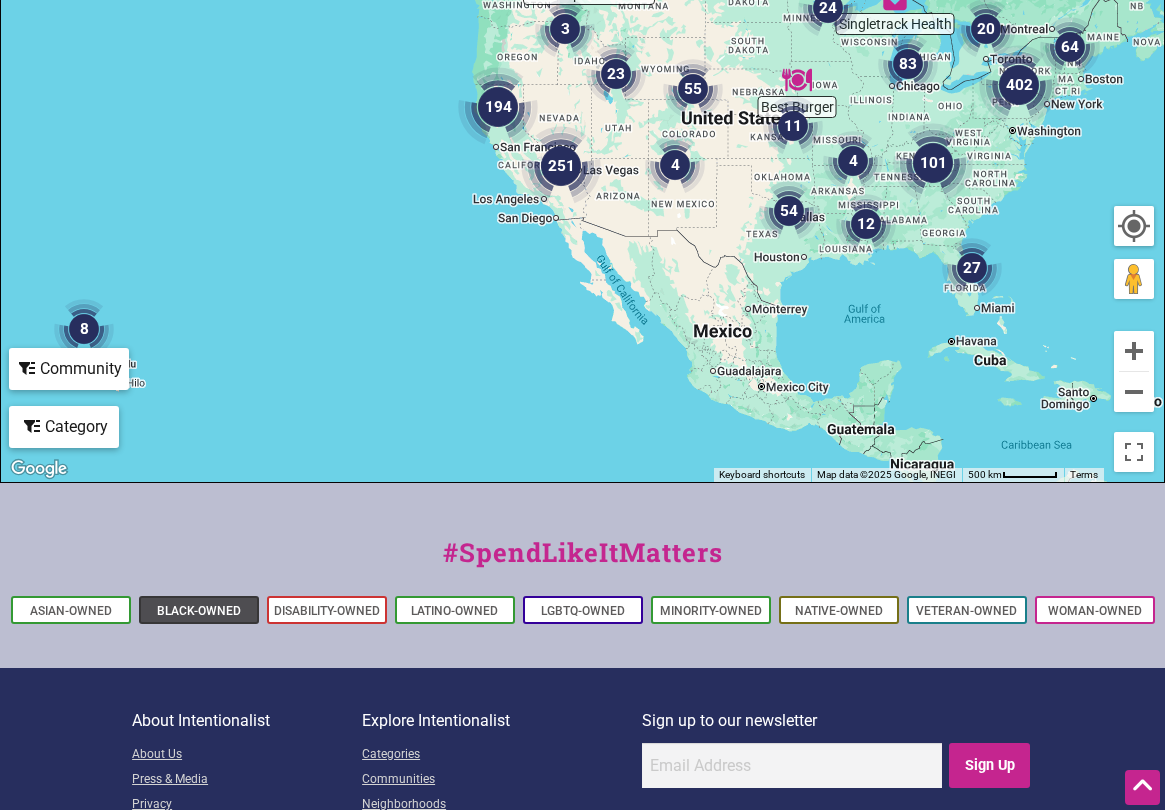 click on "Black-Owned" at bounding box center [199, 611] 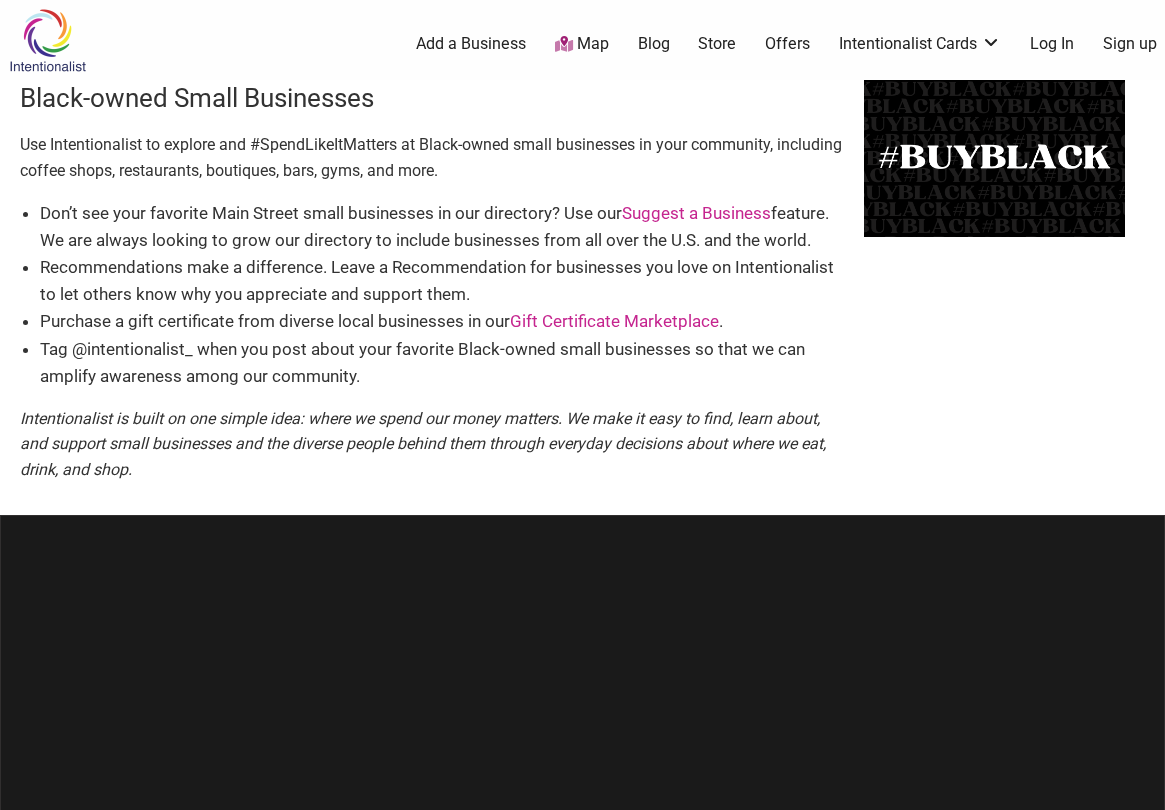 scroll, scrollTop: 0, scrollLeft: 0, axis: both 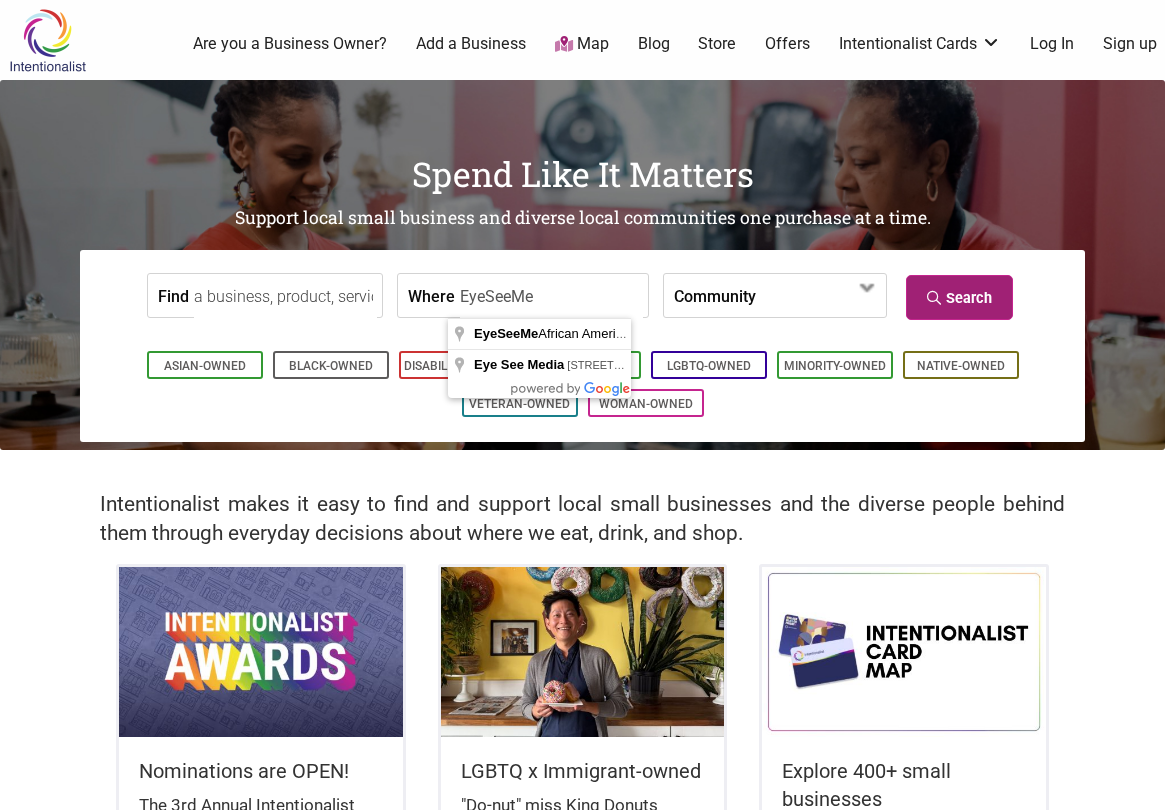 type on "EyeSeeMe" 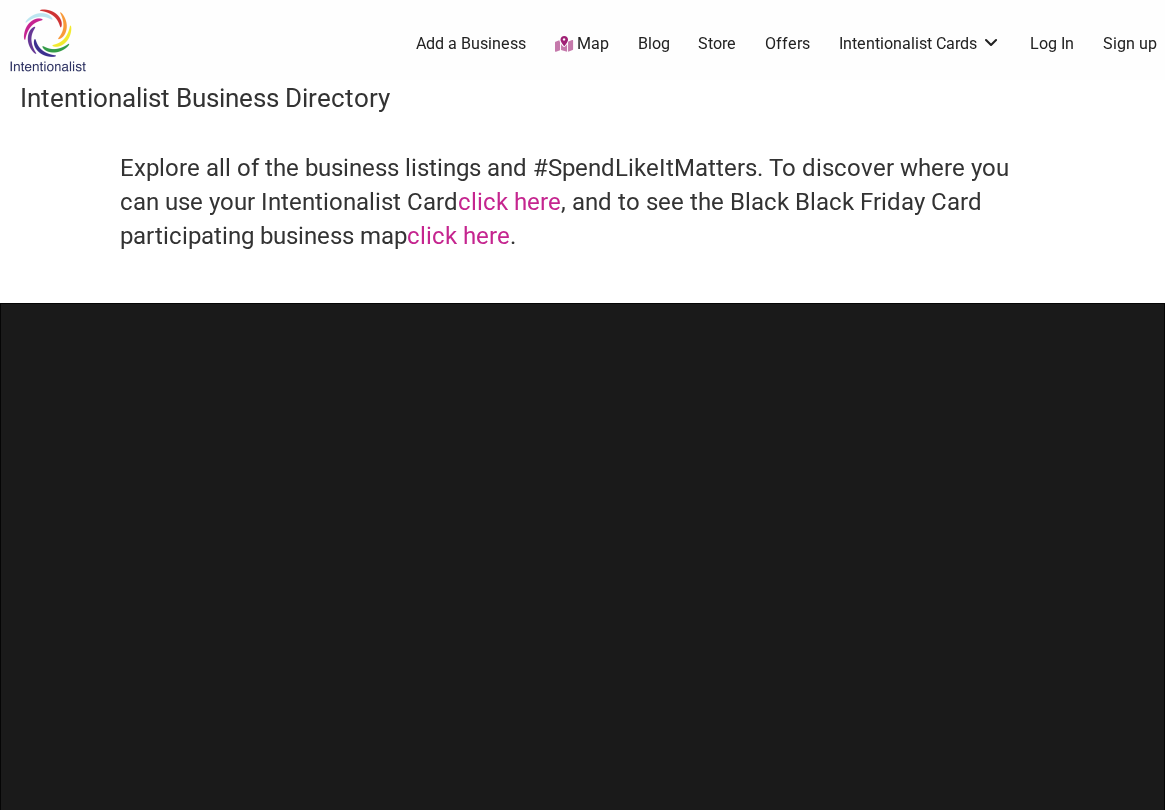 scroll, scrollTop: 0, scrollLeft: 0, axis: both 